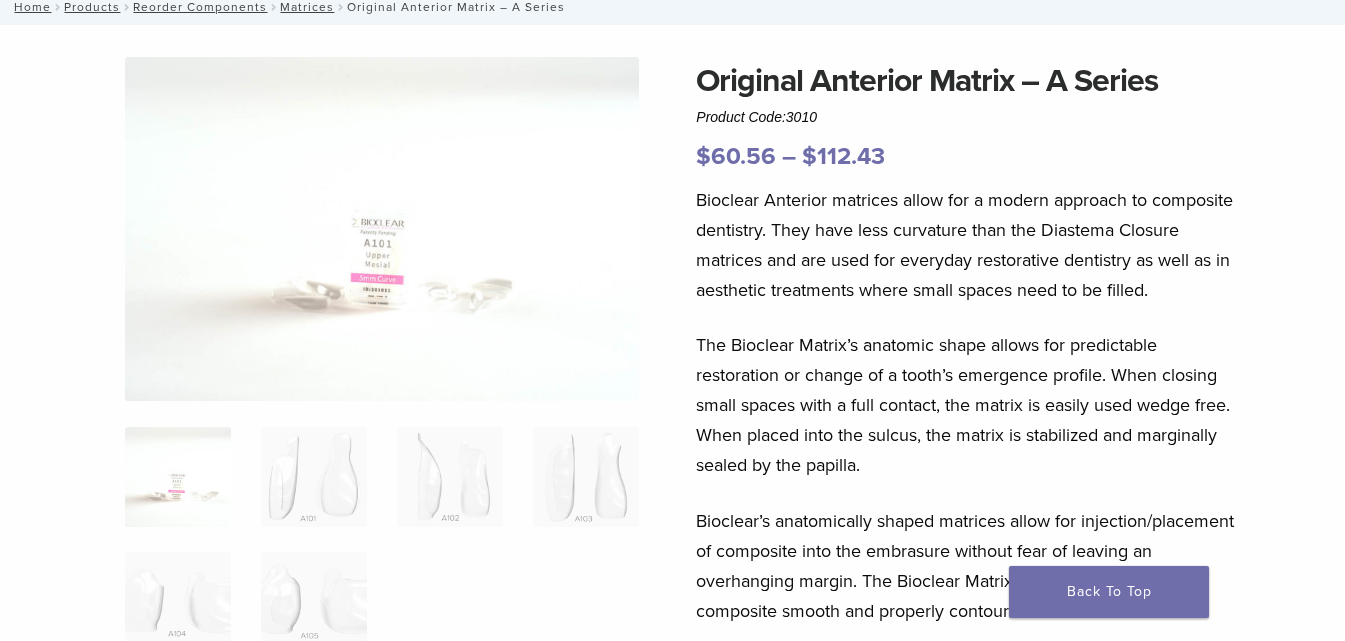 scroll, scrollTop: 0, scrollLeft: 0, axis: both 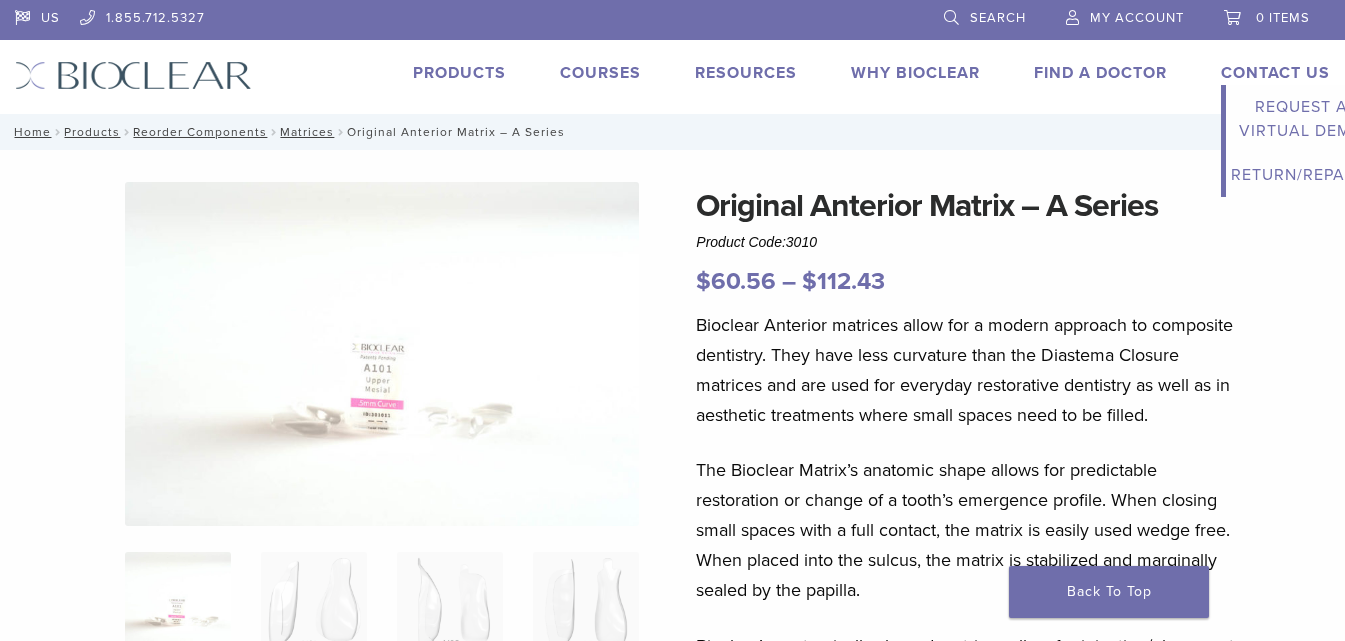 click on "Contact Us" at bounding box center (1275, 73) 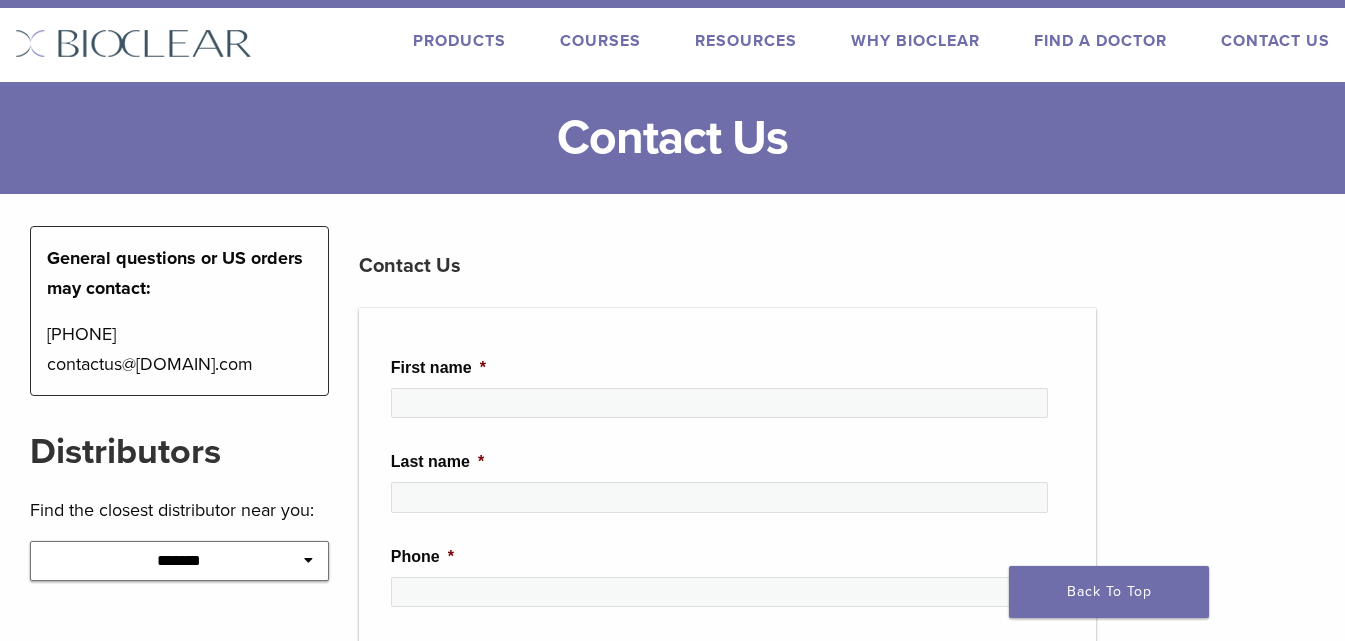 scroll, scrollTop: 0, scrollLeft: 0, axis: both 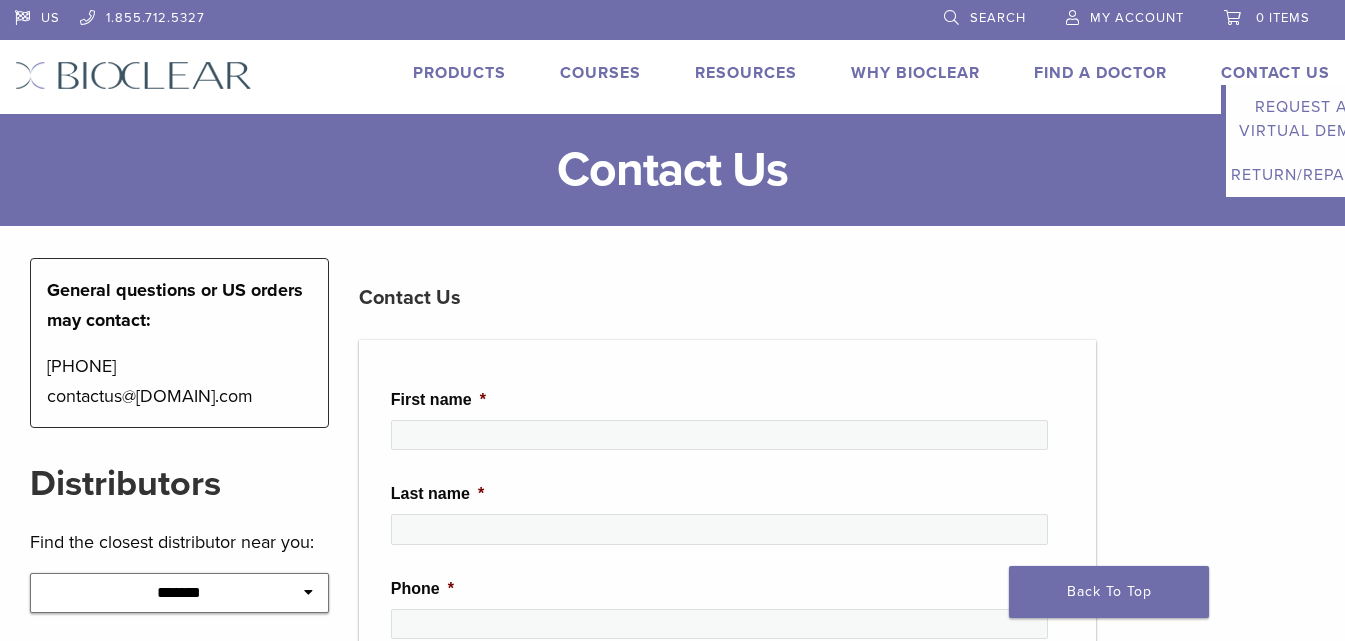 click on "Contact Us" at bounding box center (1275, 73) 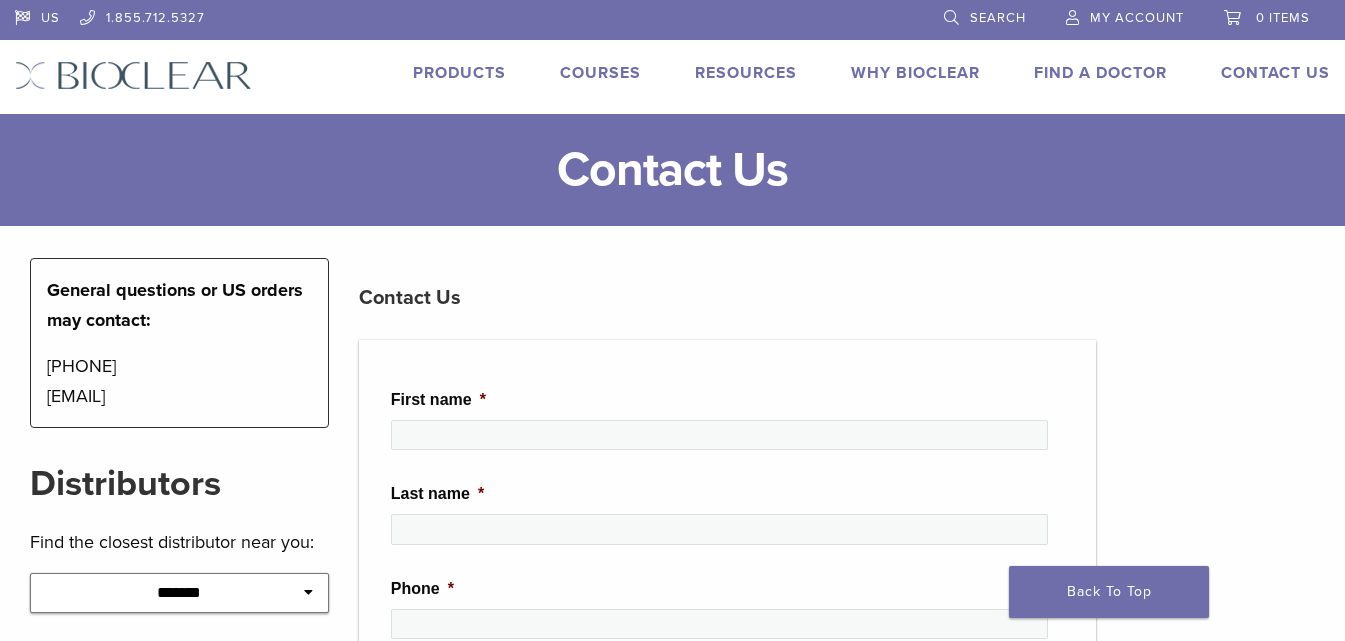scroll, scrollTop: 0, scrollLeft: 0, axis: both 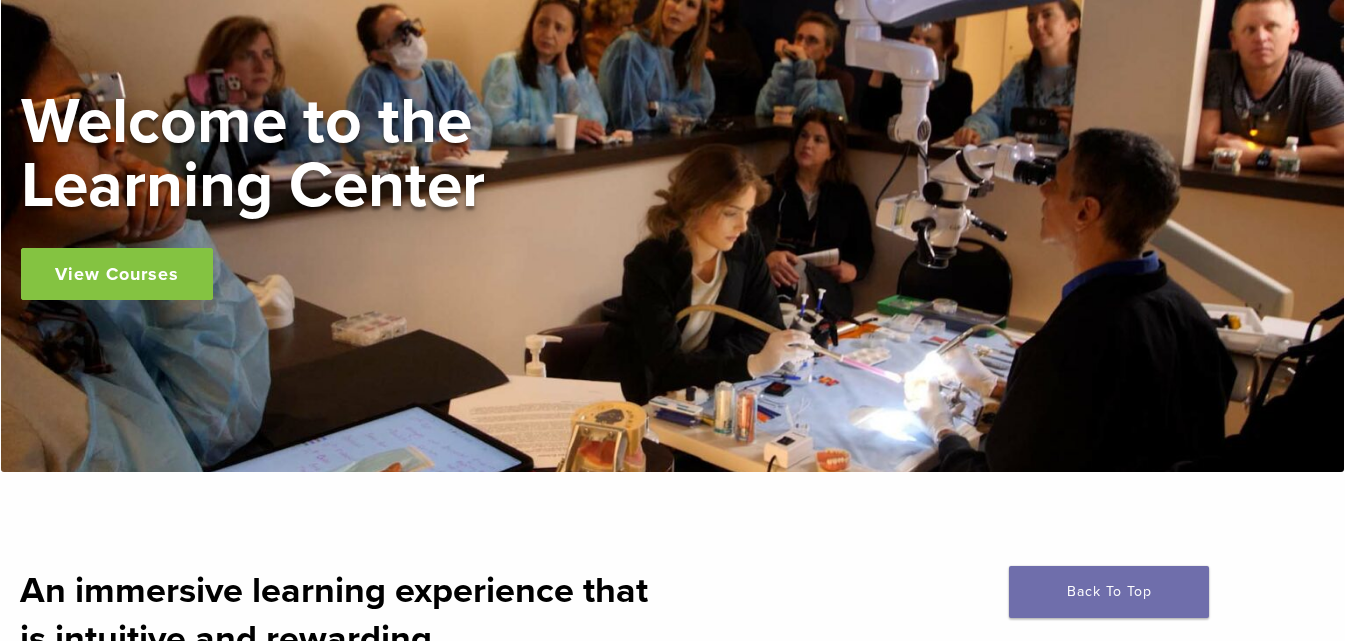 click on "View Courses" at bounding box center (117, 274) 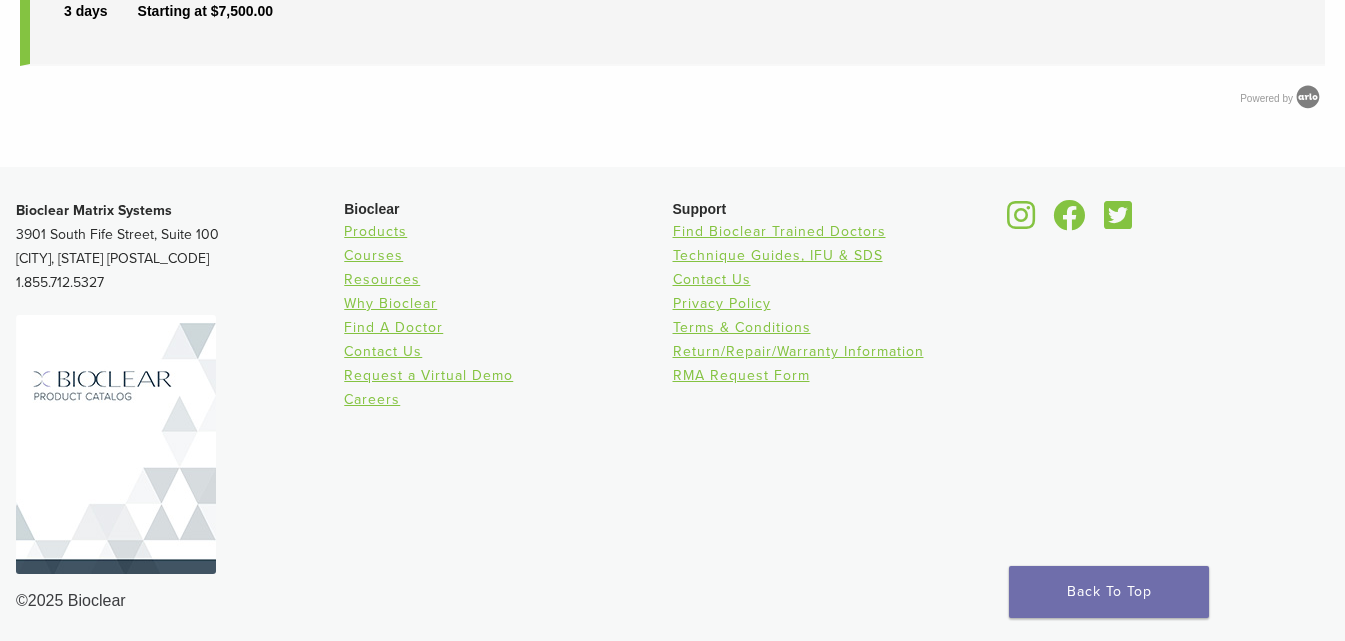 scroll, scrollTop: 1342, scrollLeft: 0, axis: vertical 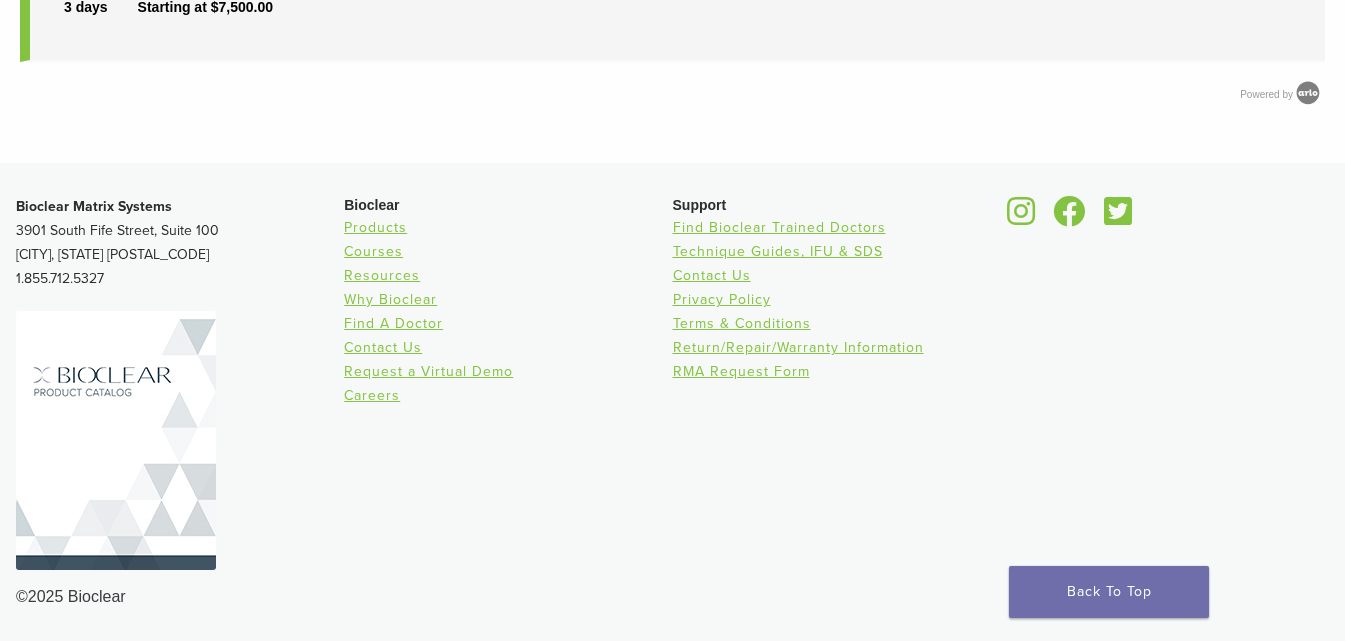 click at bounding box center [116, 440] 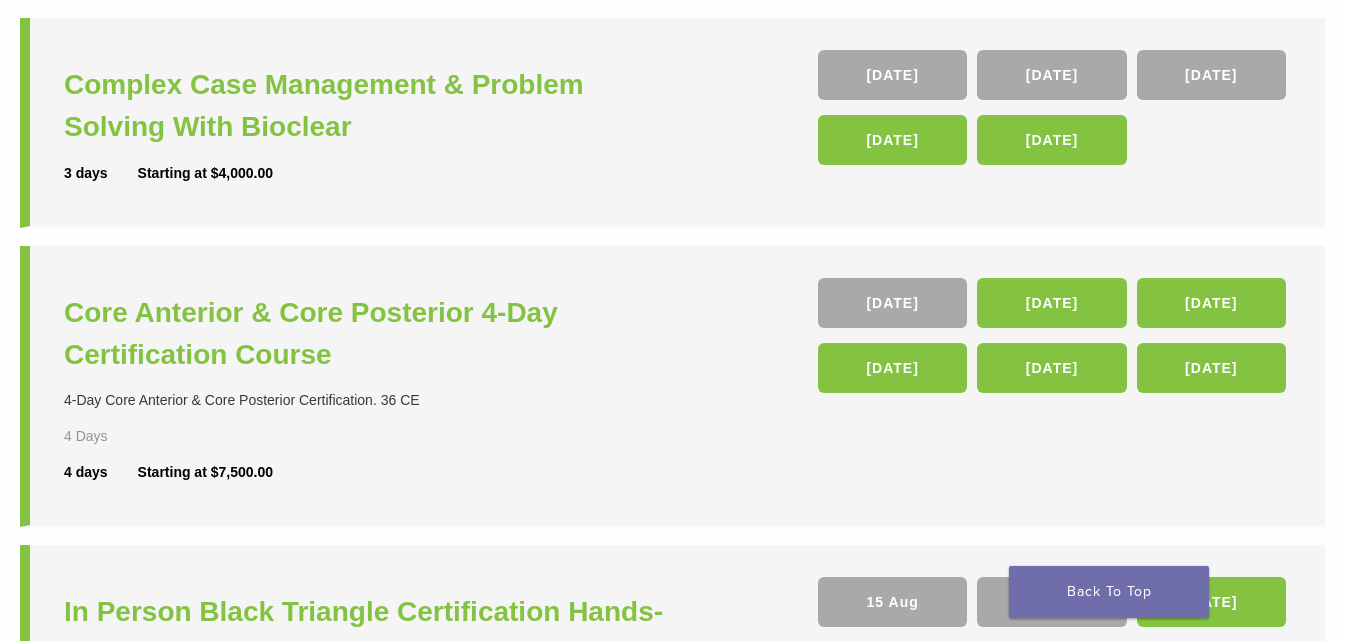 scroll, scrollTop: 0, scrollLeft: 0, axis: both 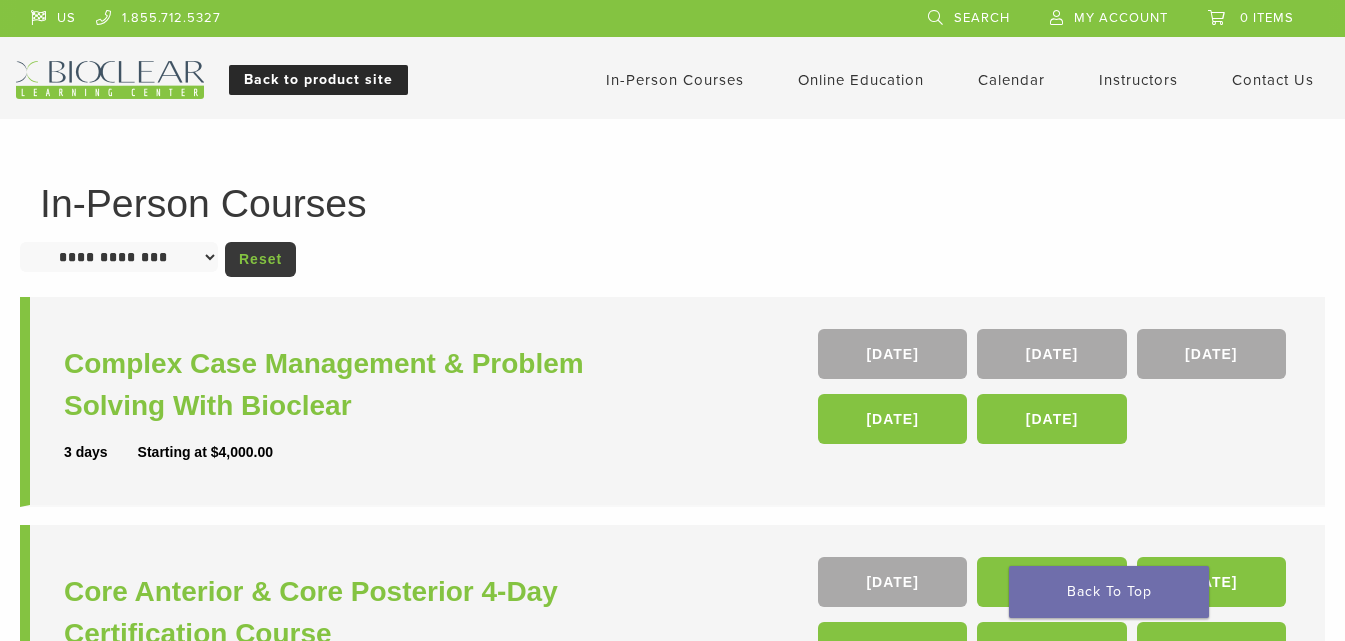 click on "Back to product site" at bounding box center (318, 80) 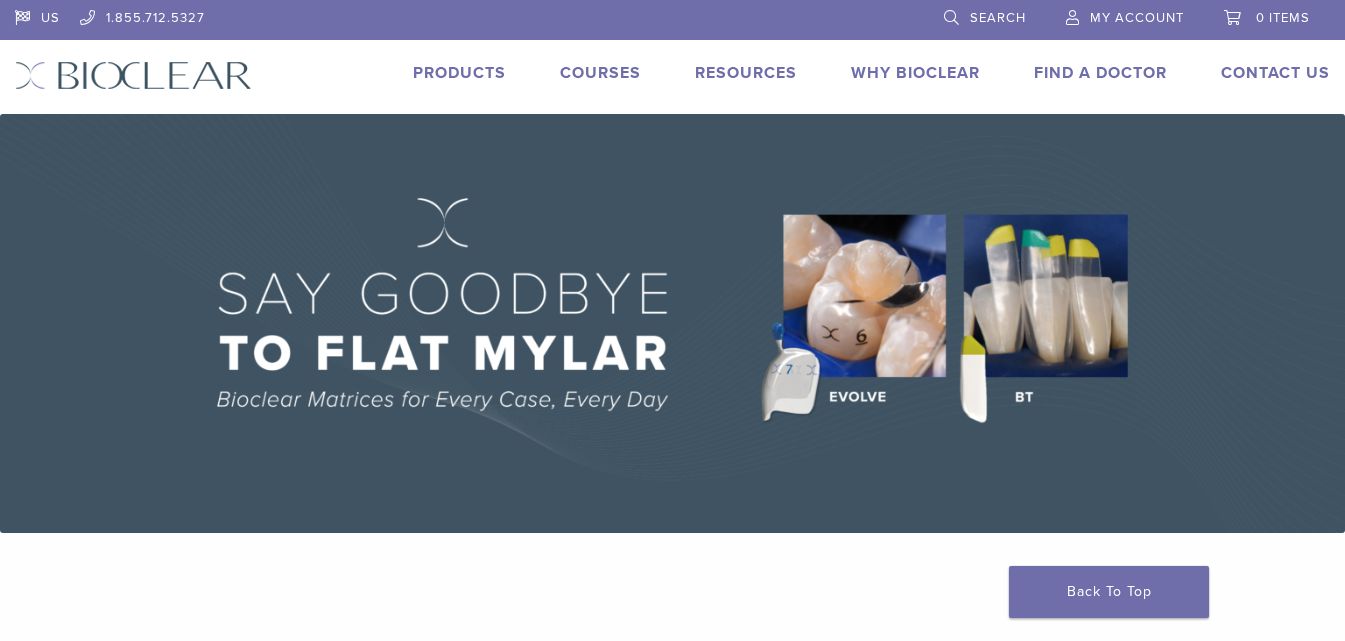 scroll, scrollTop: 0, scrollLeft: 0, axis: both 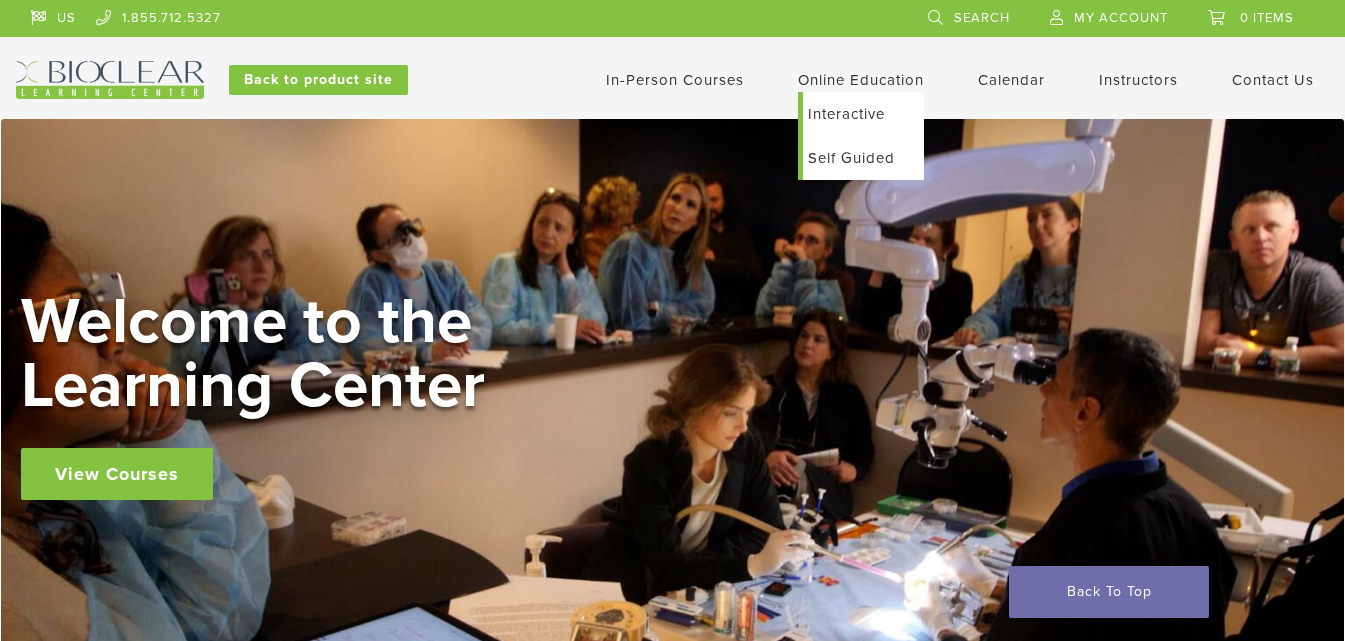 click on "Interactive" at bounding box center (863, 114) 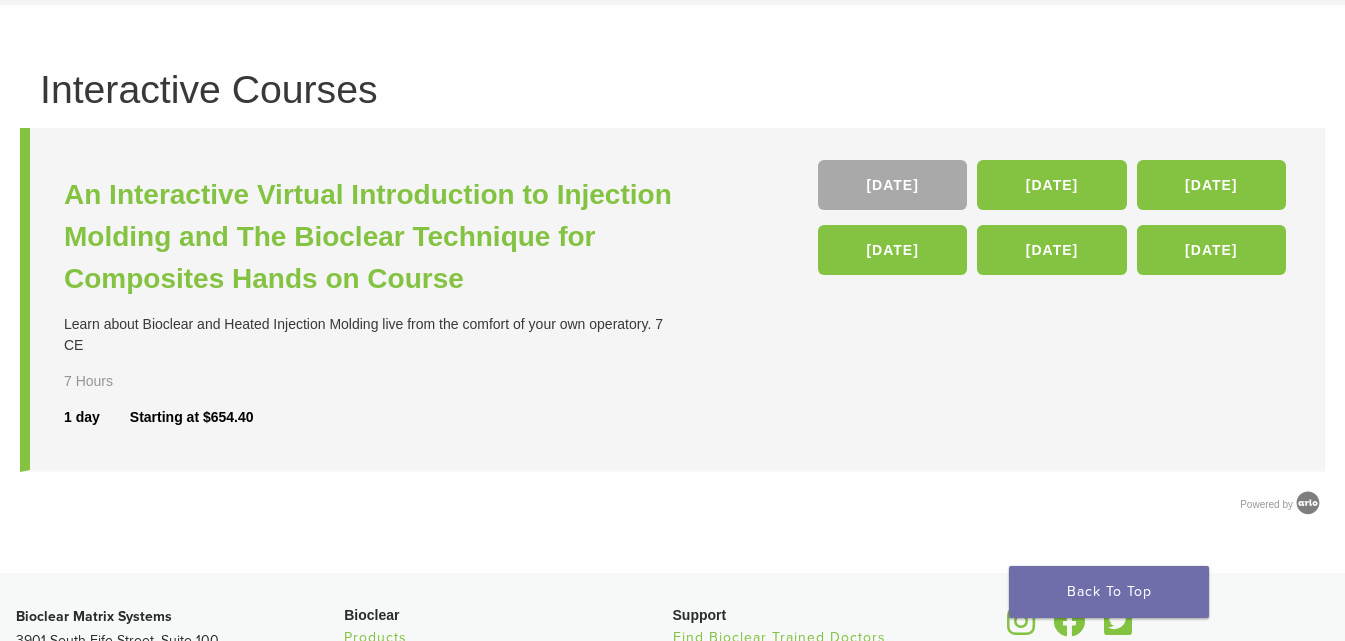scroll, scrollTop: 0, scrollLeft: 0, axis: both 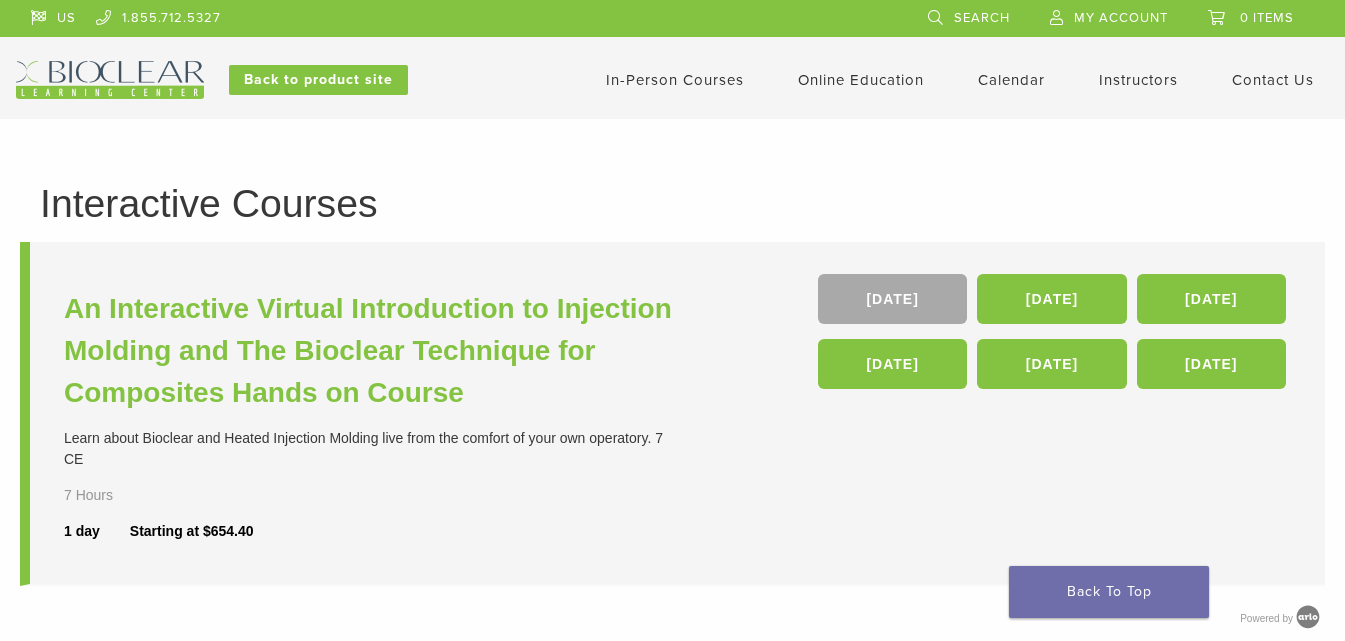 click on "In-Person Courses" at bounding box center (675, 80) 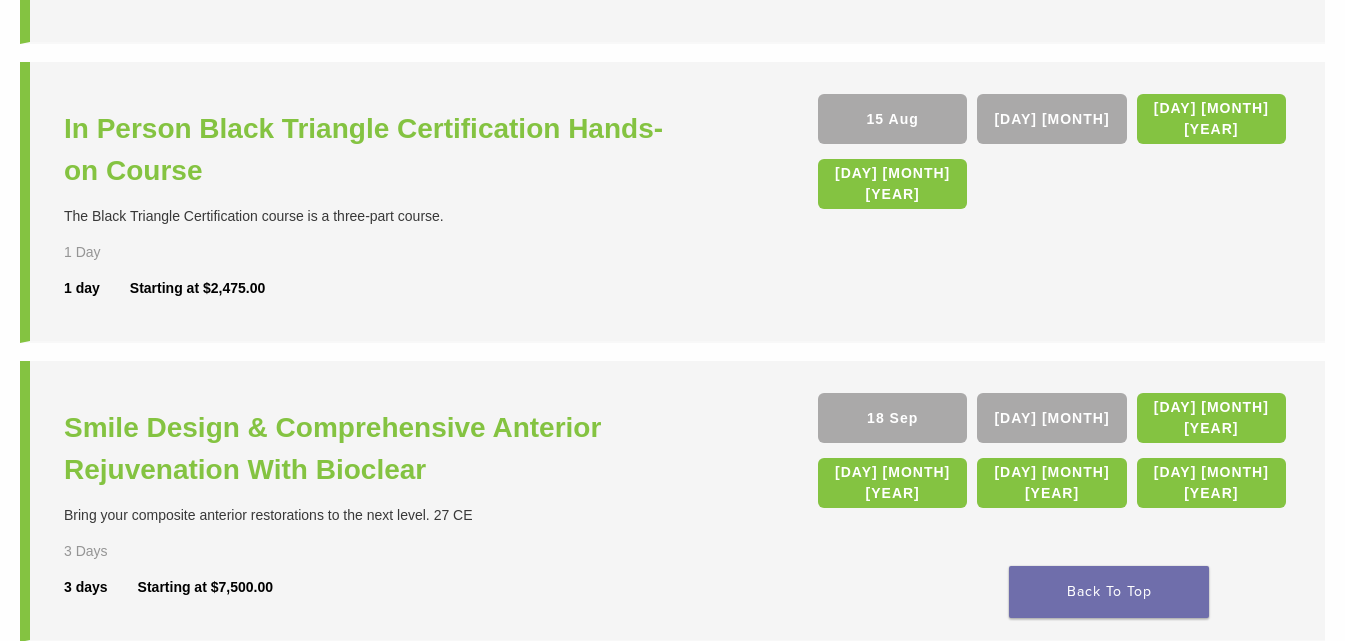 scroll, scrollTop: 800, scrollLeft: 0, axis: vertical 